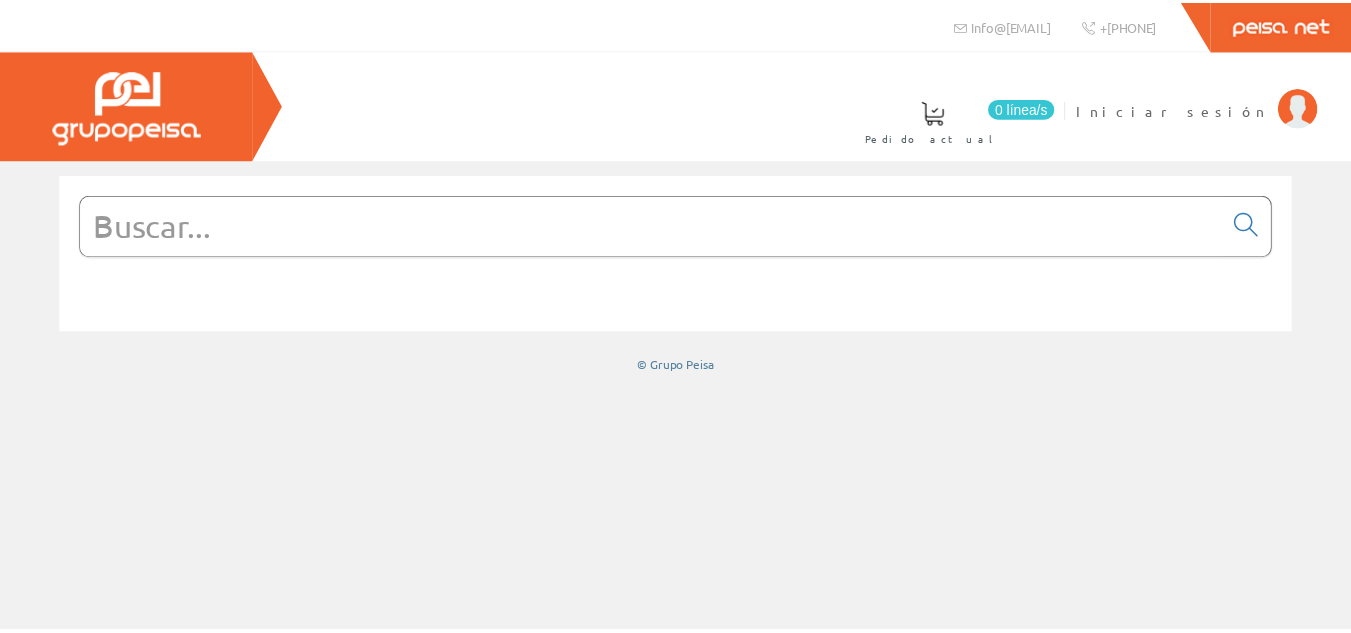 scroll, scrollTop: 0, scrollLeft: 0, axis: both 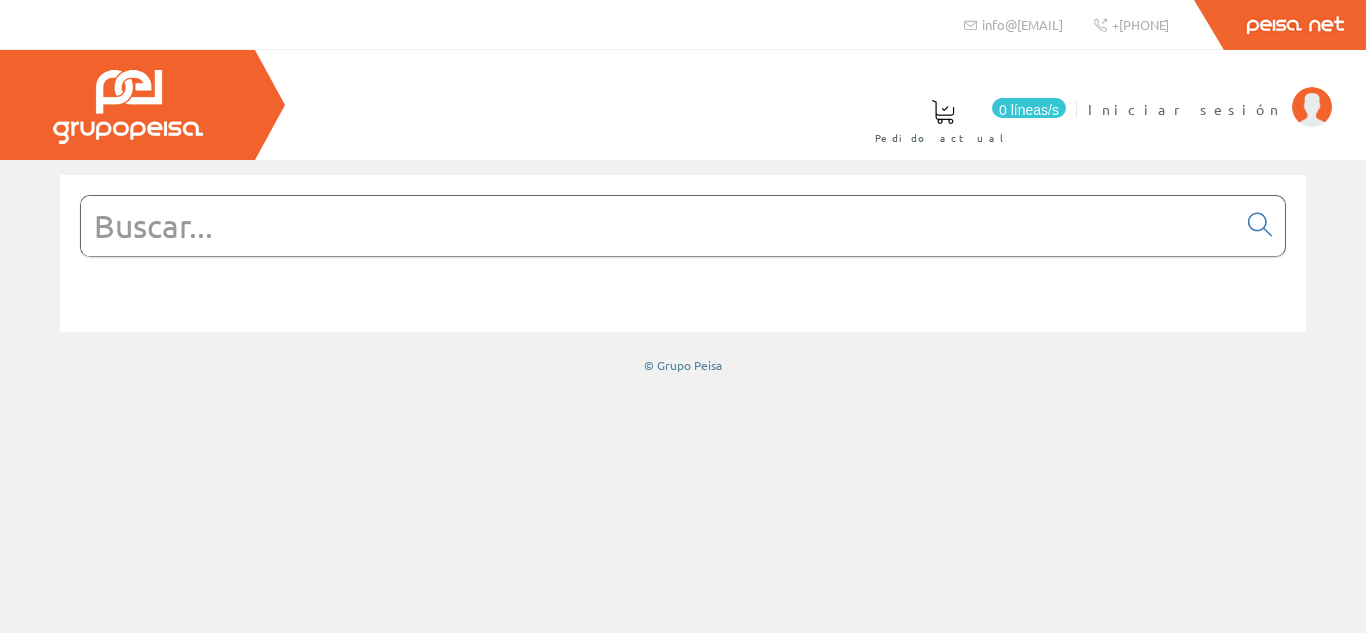 click at bounding box center [658, 226] 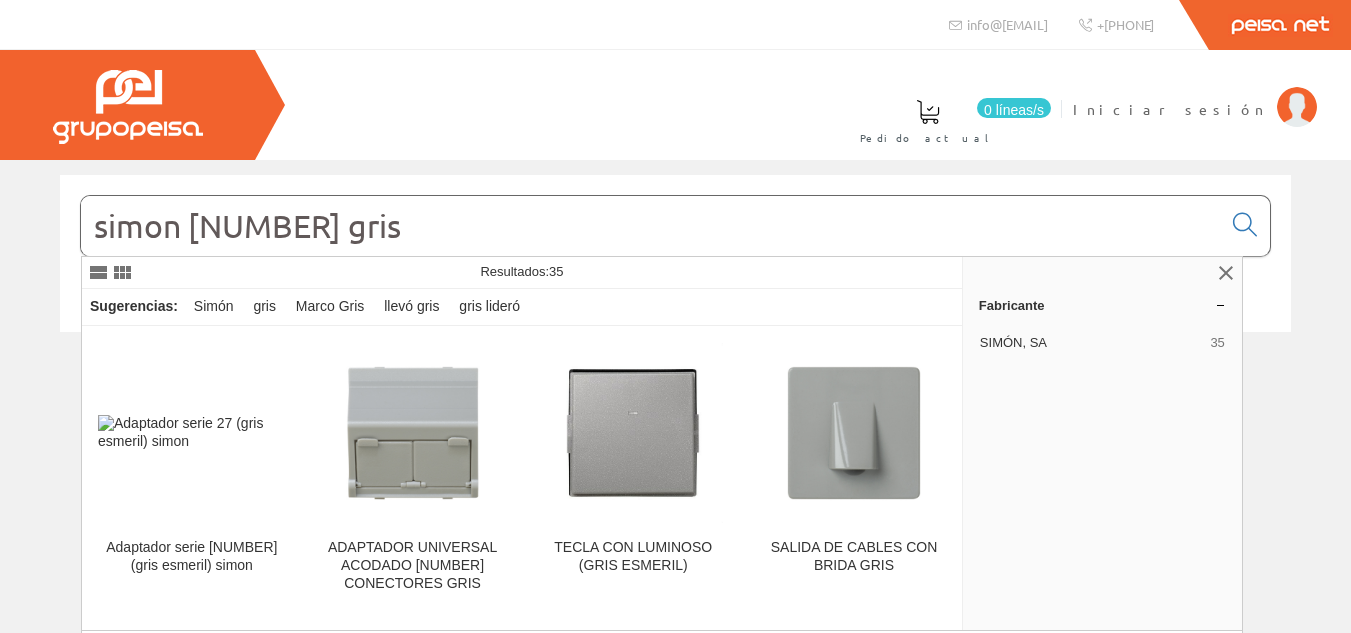 type on "simon 27 gris" 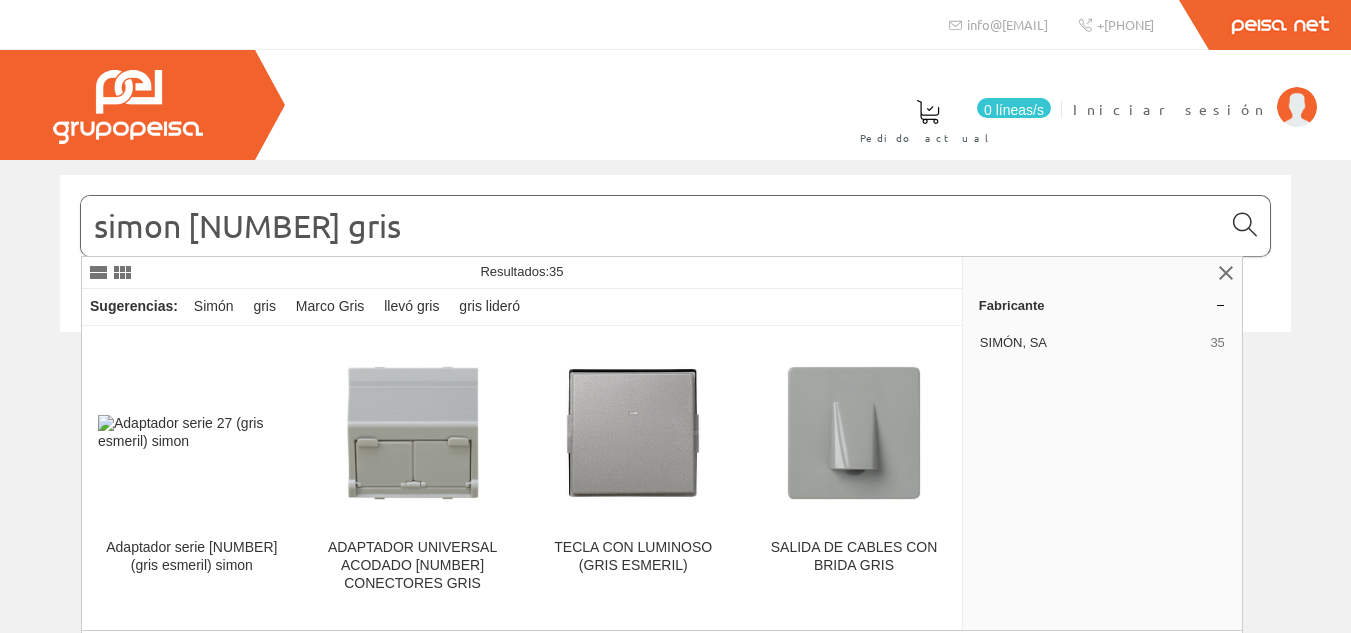 click at bounding box center (1245, 225) 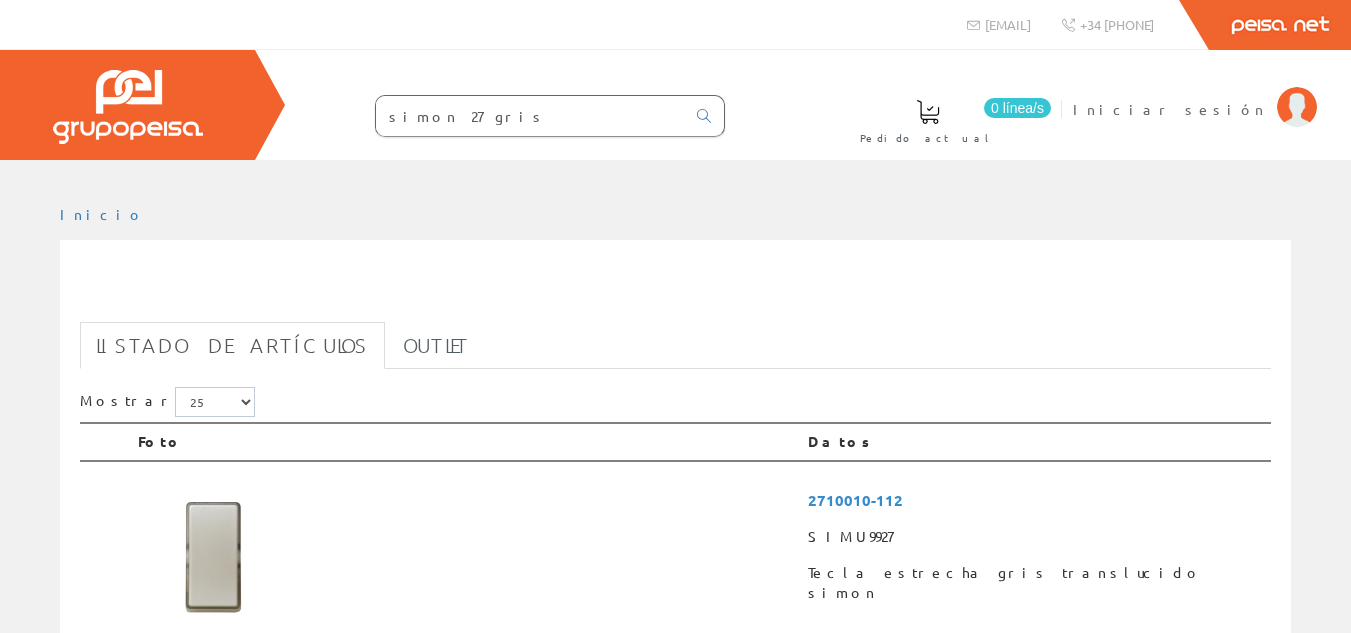 scroll, scrollTop: 0, scrollLeft: 0, axis: both 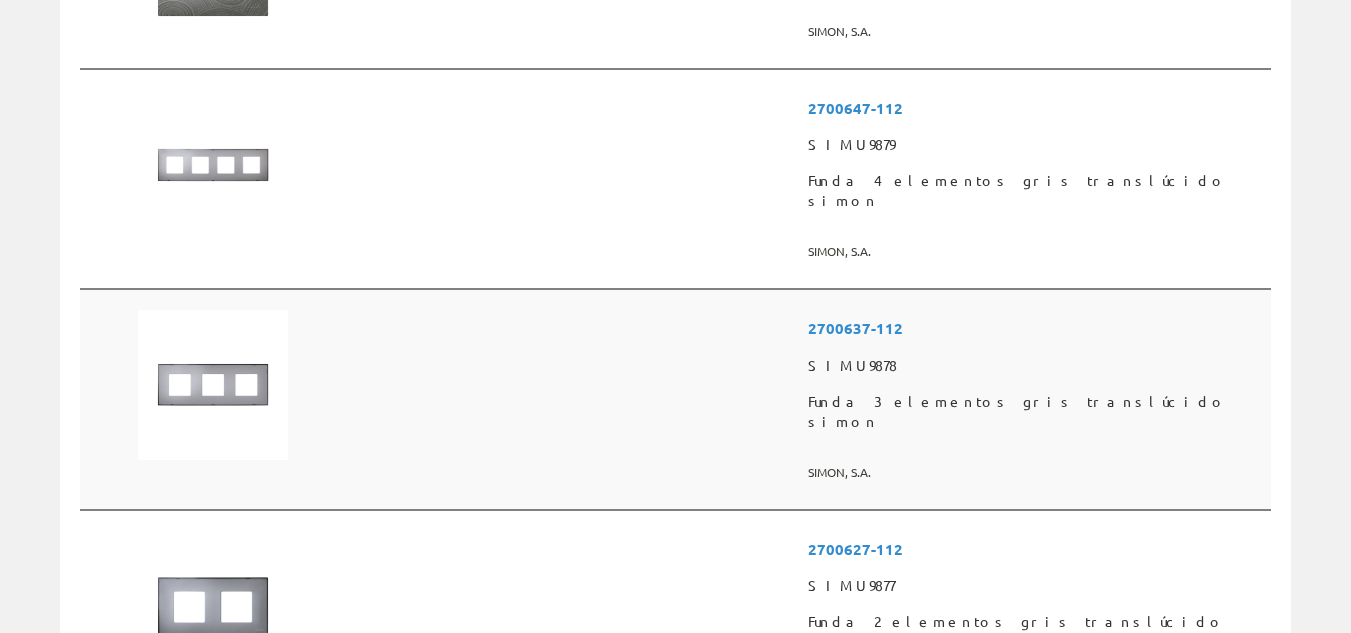 click on "2700637-112" at bounding box center [1035, 328] 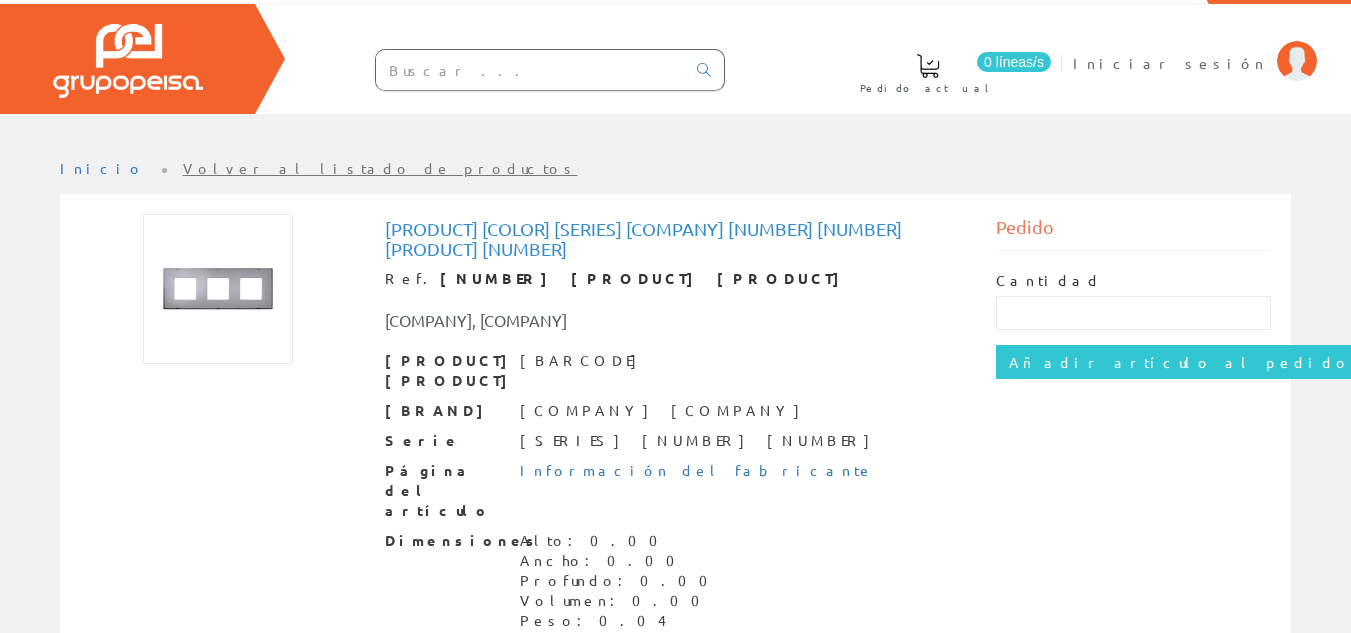 scroll, scrollTop: 19, scrollLeft: 0, axis: vertical 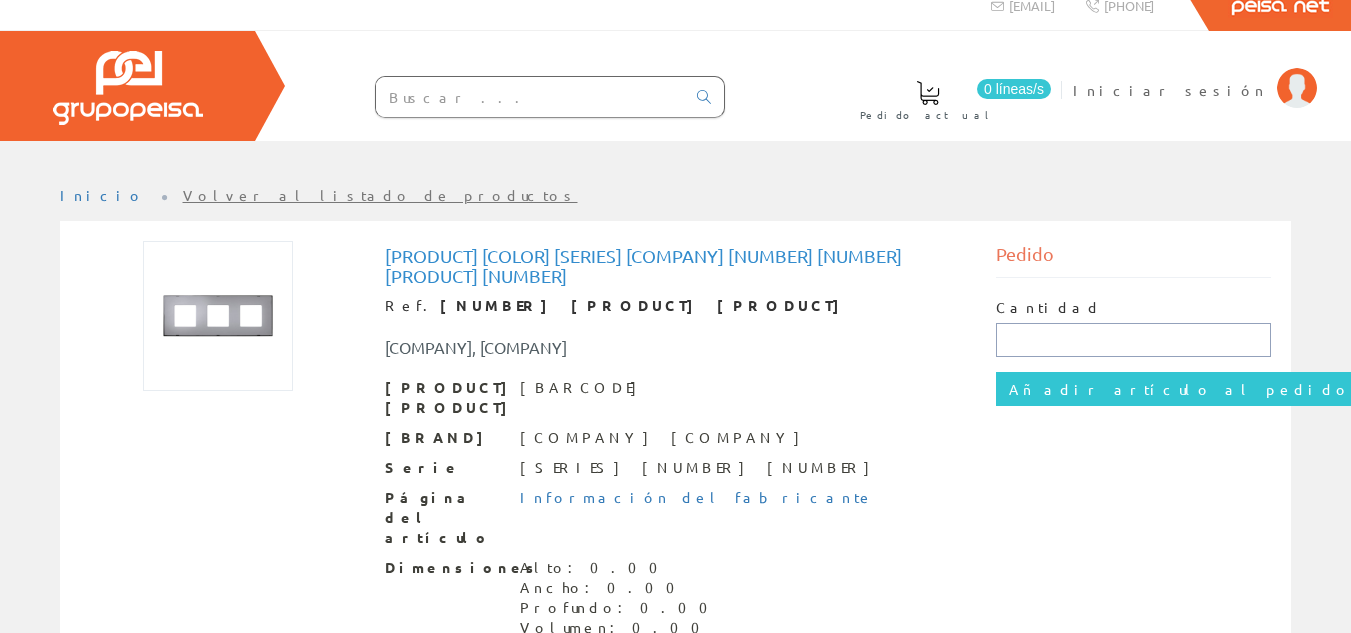 click at bounding box center (1133, 340) 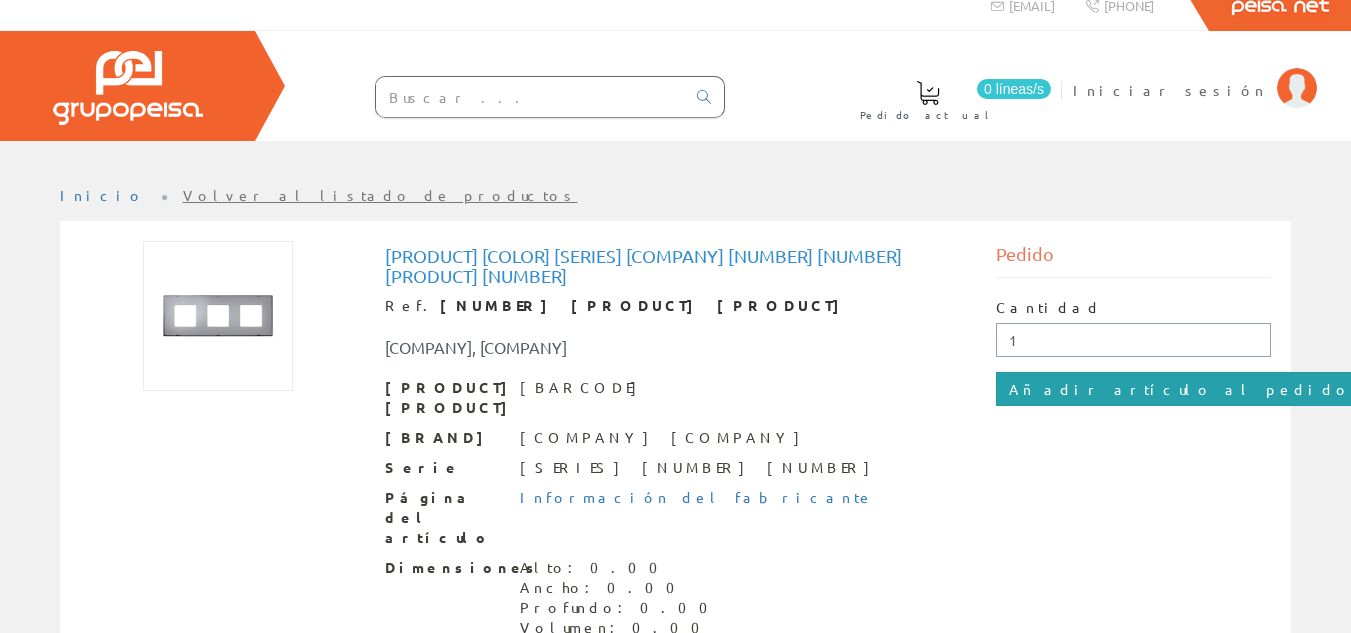 type on "1" 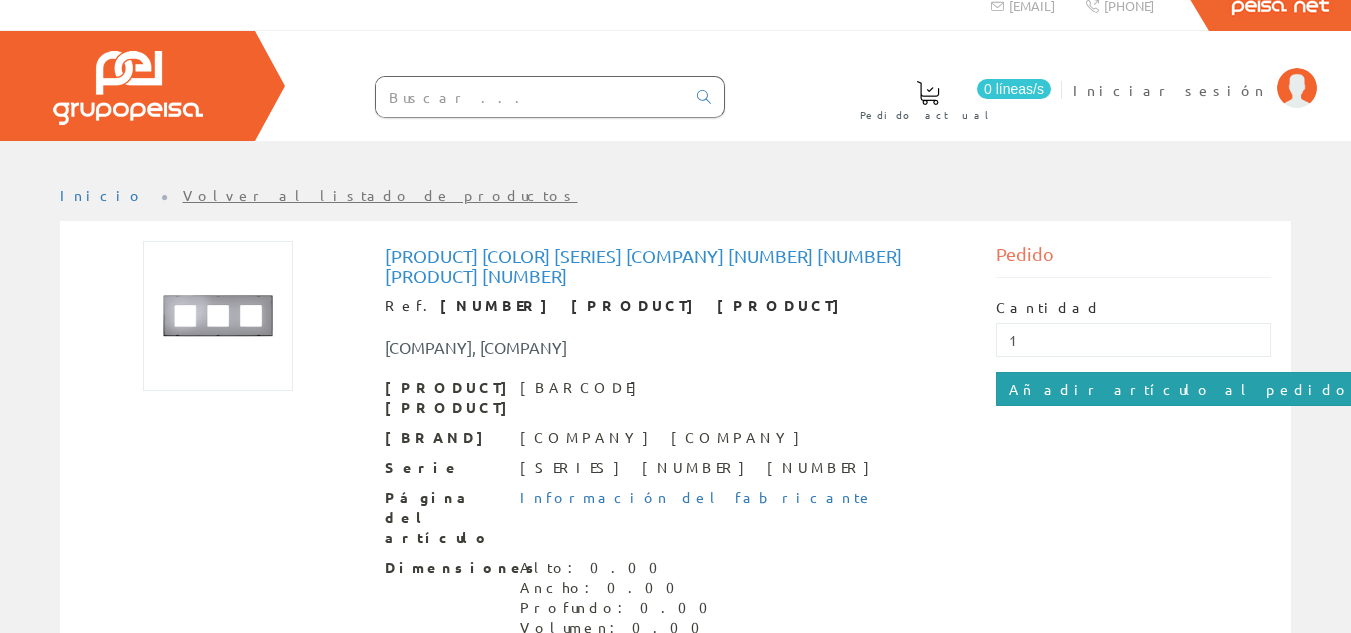 click on "Añadir artículo al pedido" at bounding box center [1180, 389] 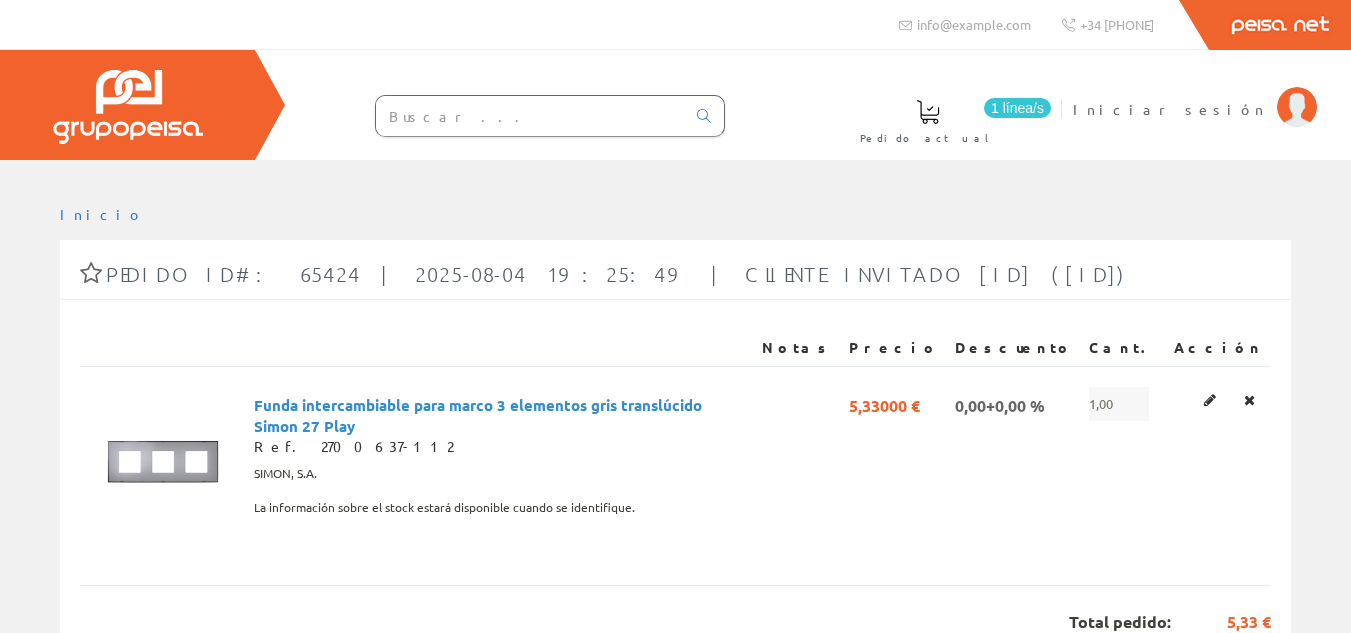 scroll, scrollTop: 0, scrollLeft: 0, axis: both 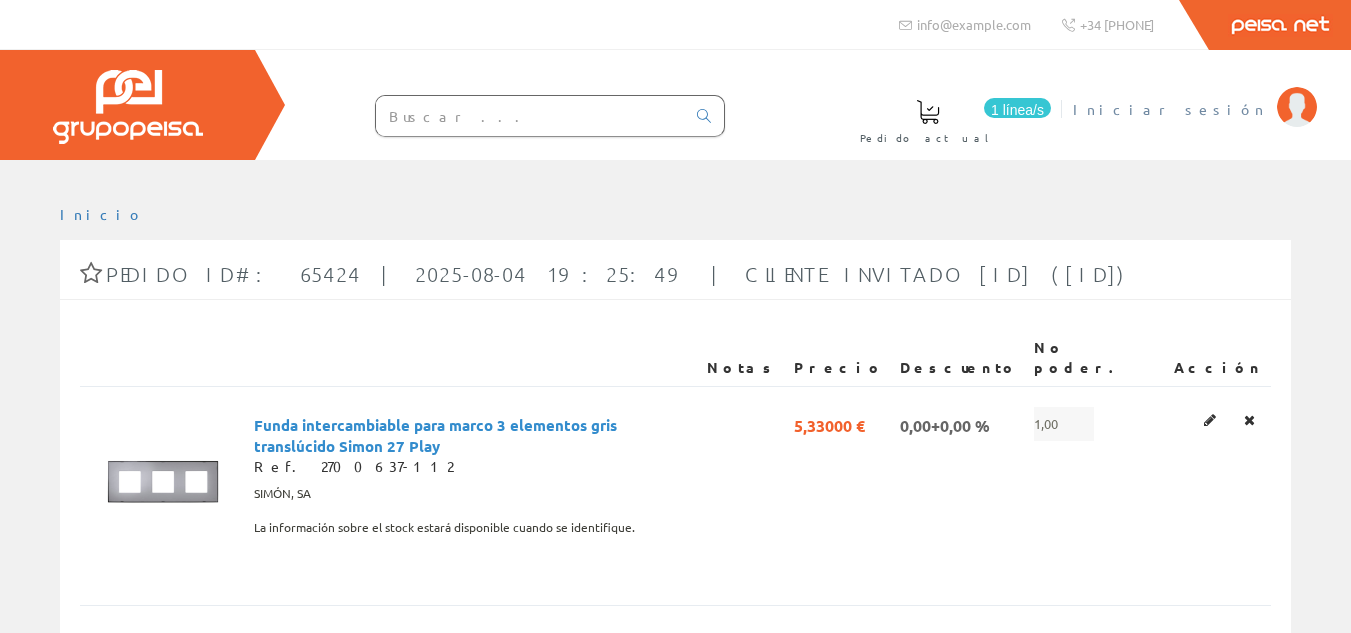 click at bounding box center [1297, 107] 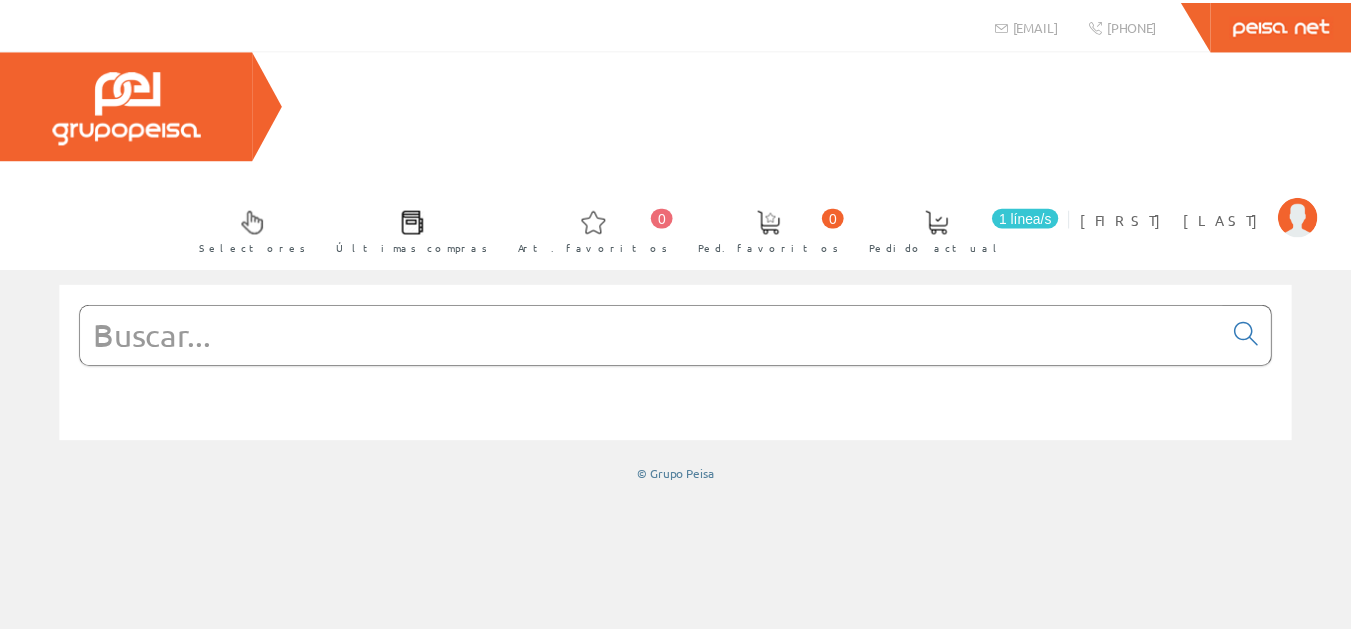 scroll, scrollTop: 0, scrollLeft: 0, axis: both 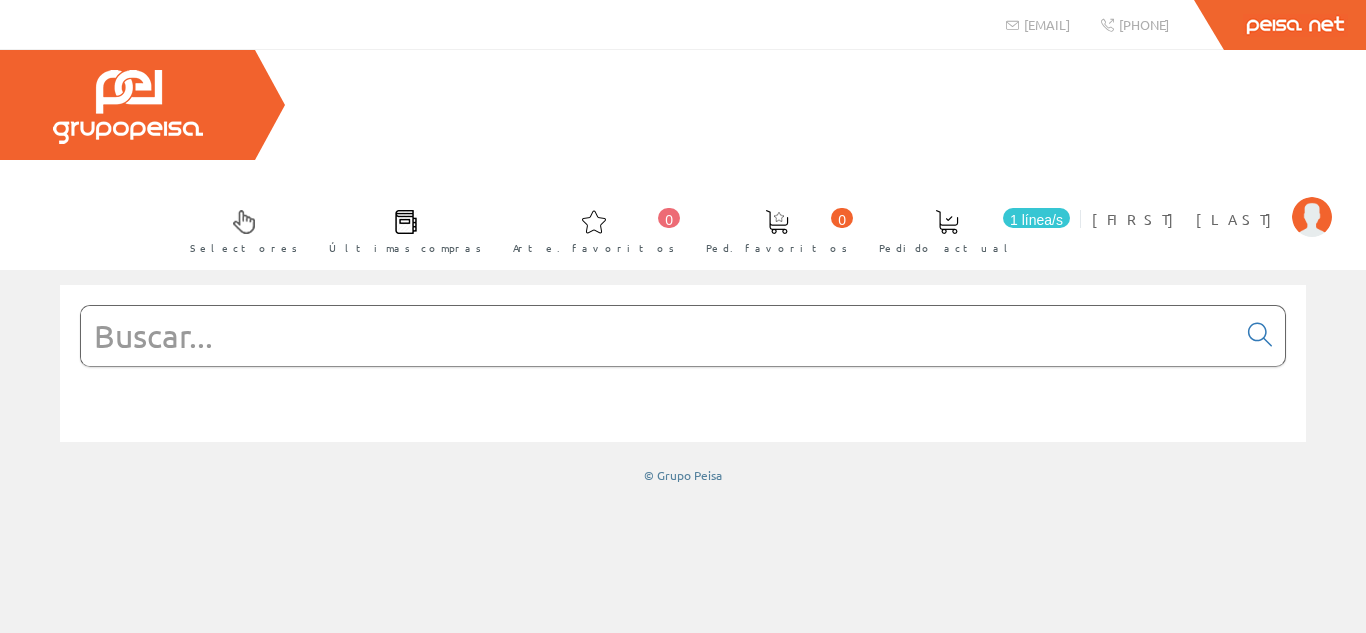 click at bounding box center [658, 336] 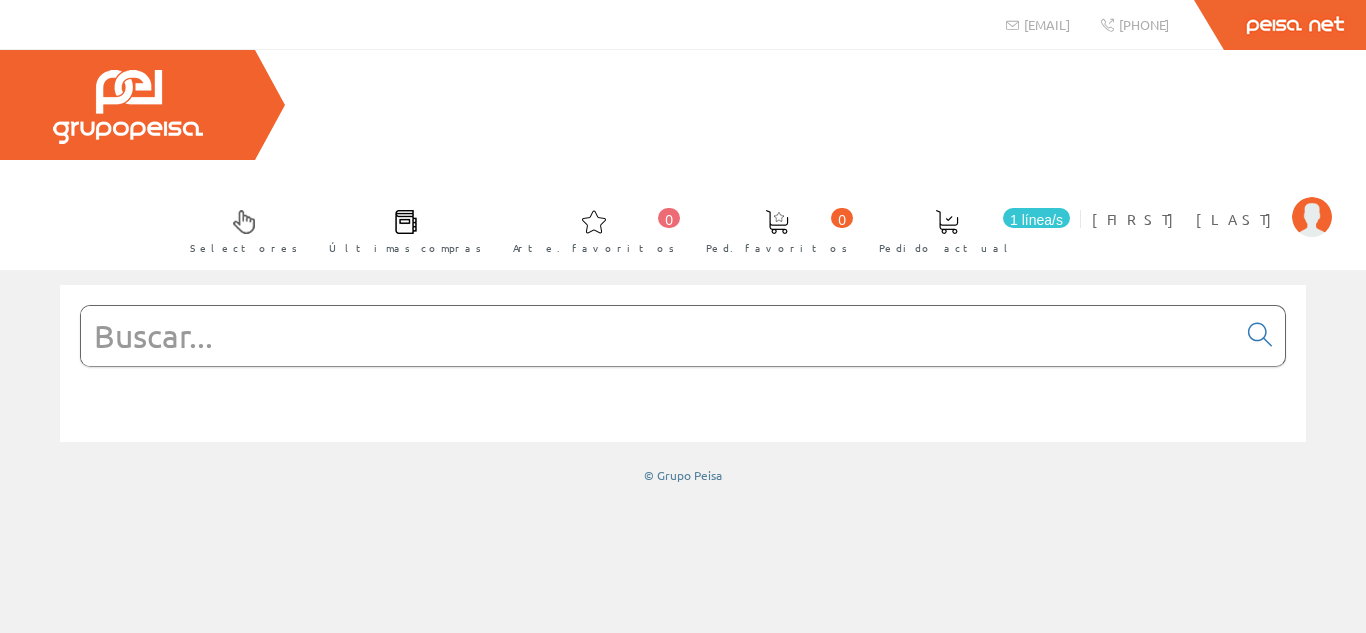 type on "simon 27 gris" 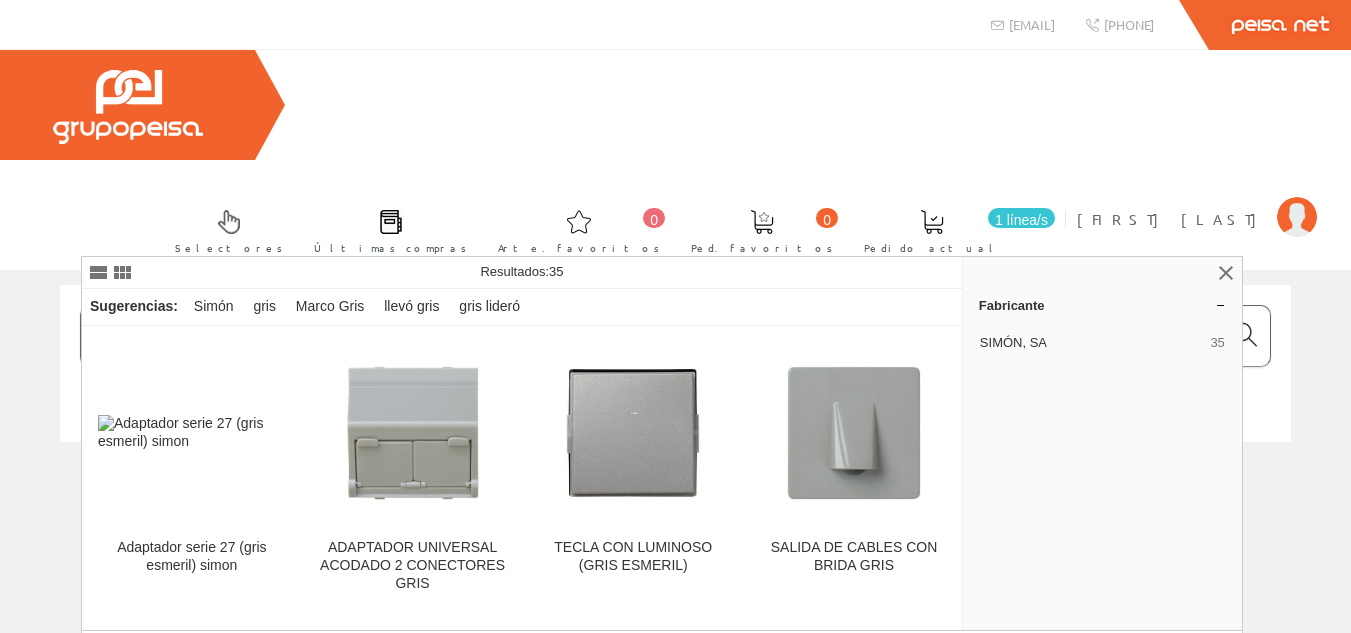 click at bounding box center [1245, 335] 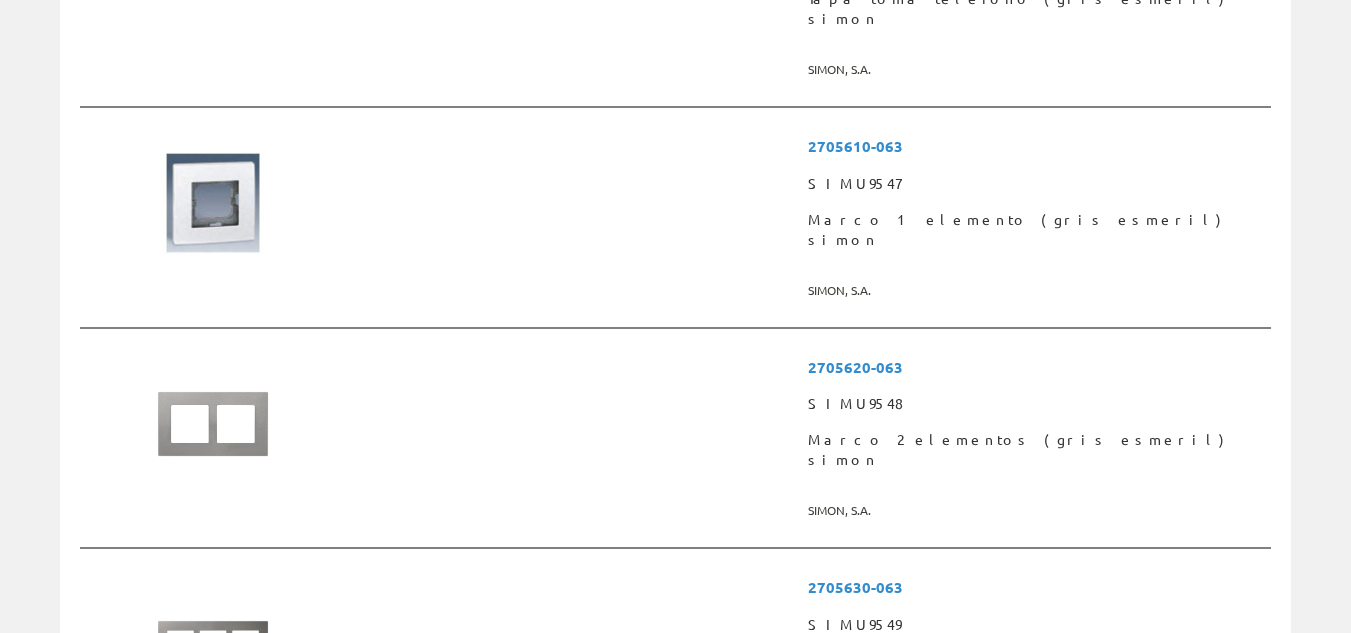 scroll, scrollTop: 3800, scrollLeft: 0, axis: vertical 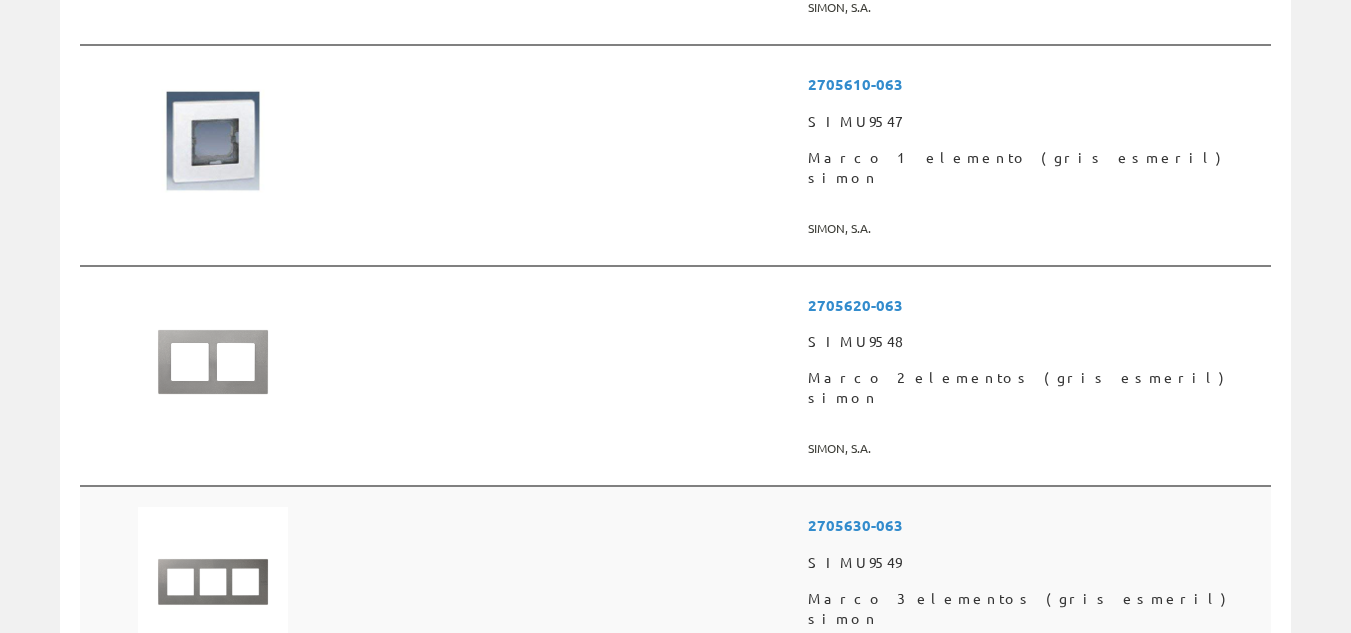 click on "SIMU9549" at bounding box center (1035, 563) 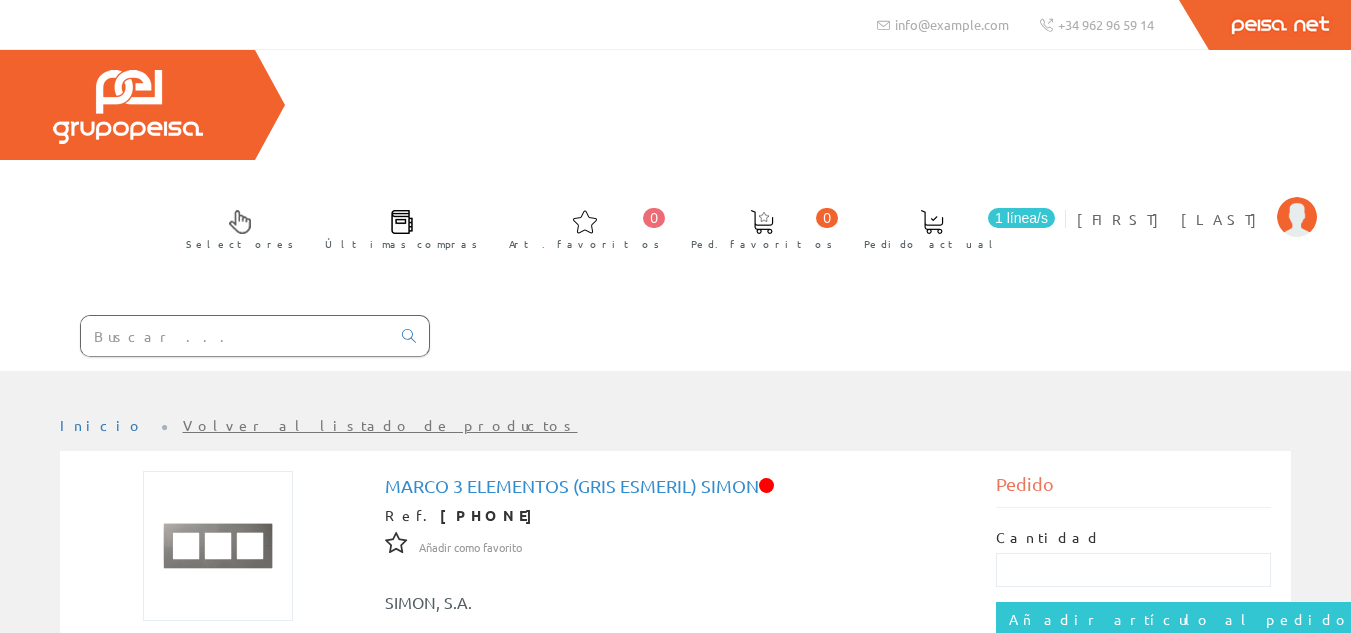scroll, scrollTop: 0, scrollLeft: 0, axis: both 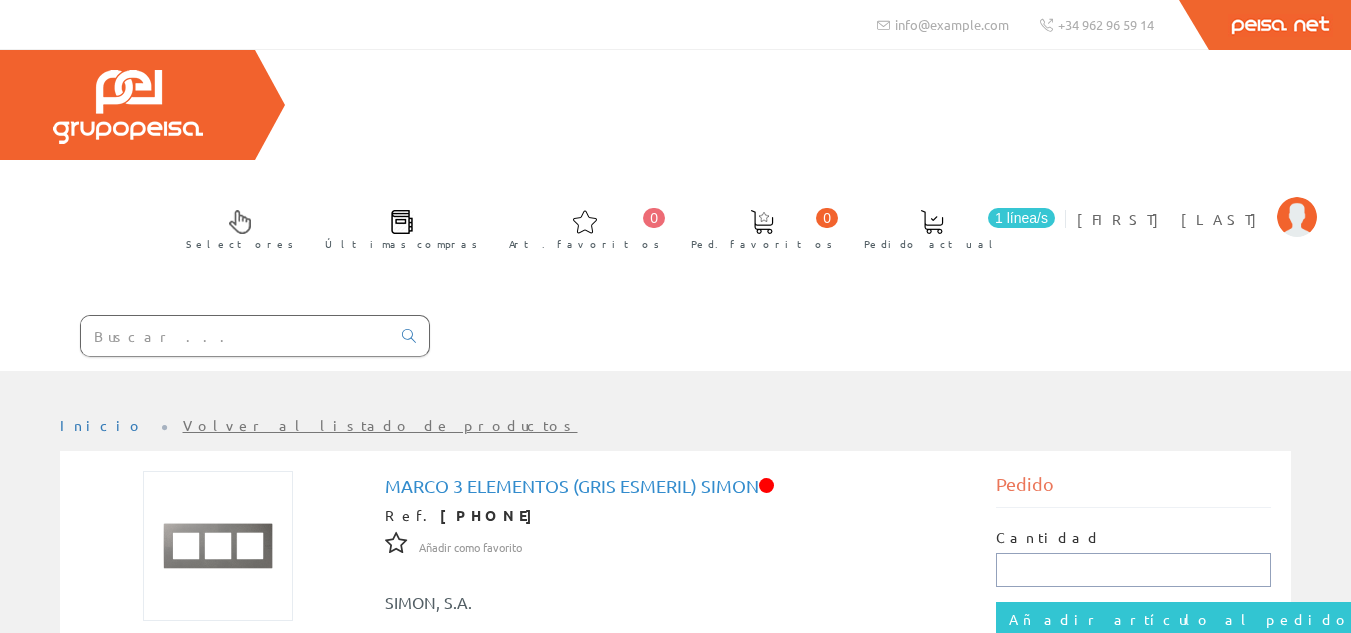 click at bounding box center [1133, 570] 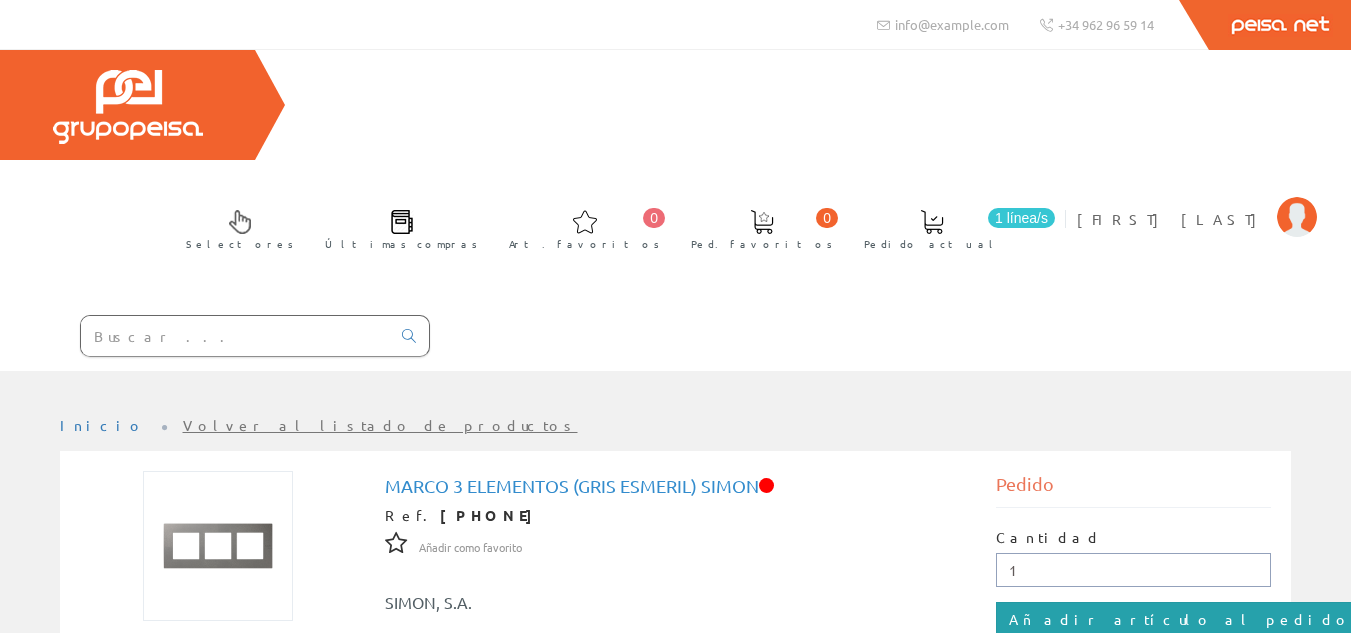 type on "1" 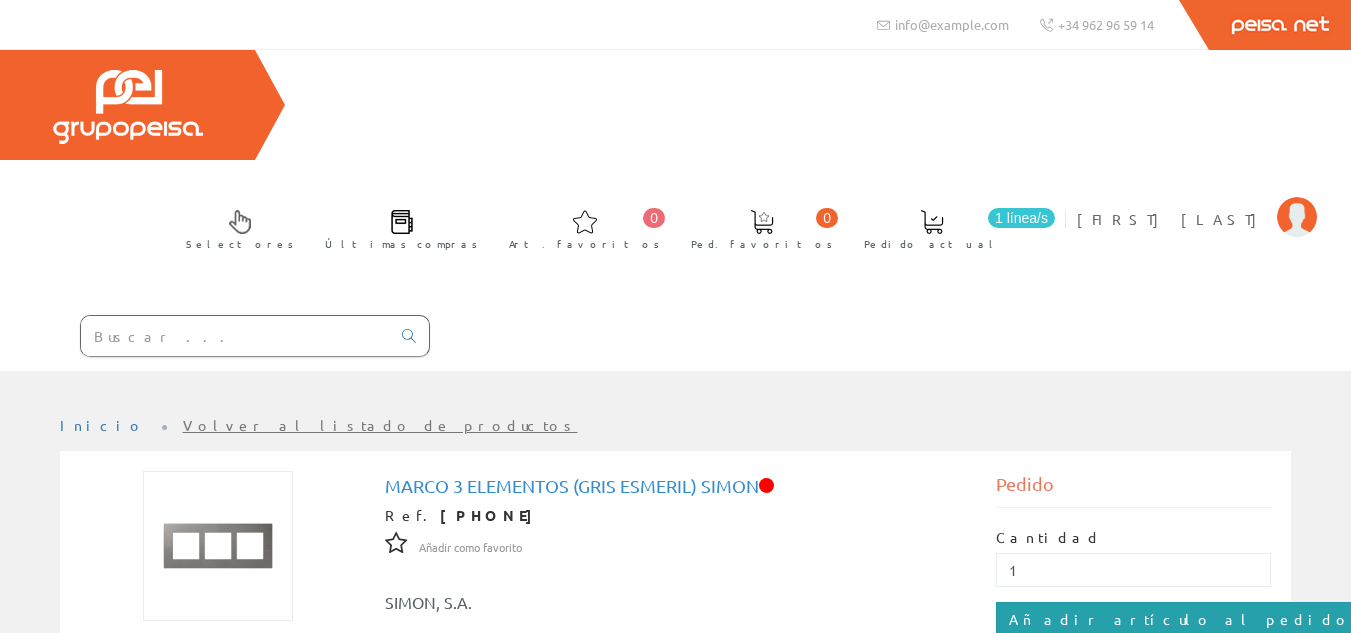 click on "Añadir artículo al pedido" at bounding box center [1180, 619] 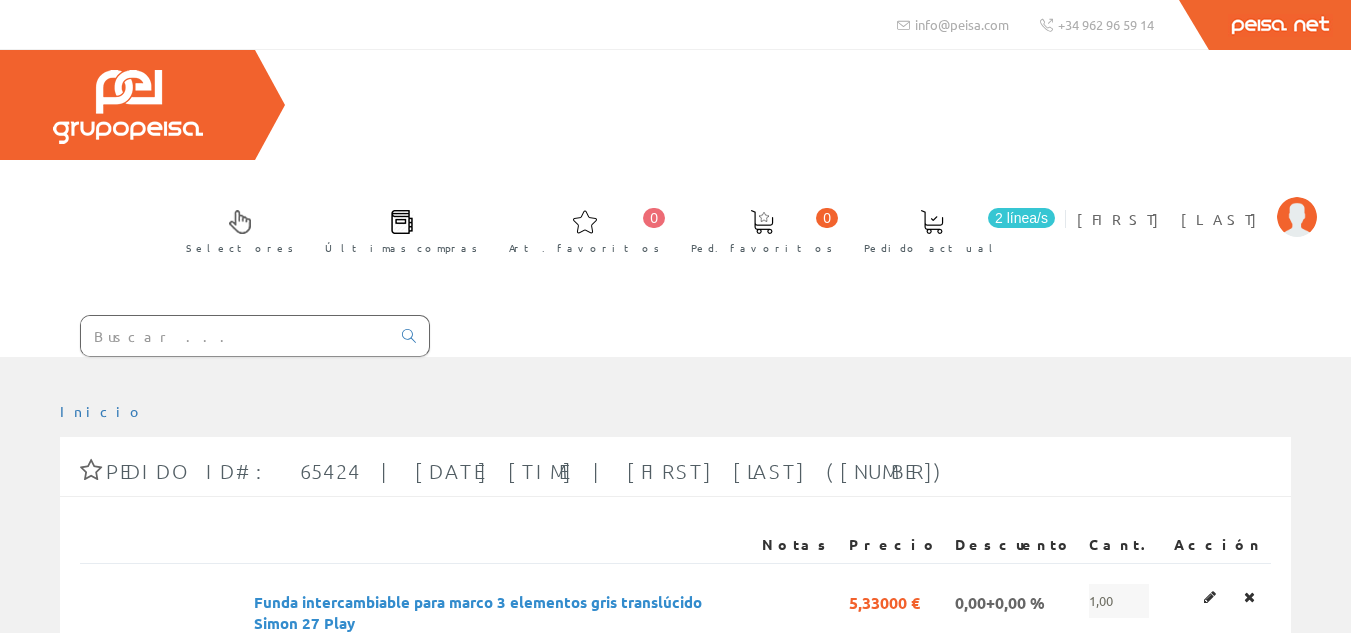 scroll, scrollTop: 0, scrollLeft: 0, axis: both 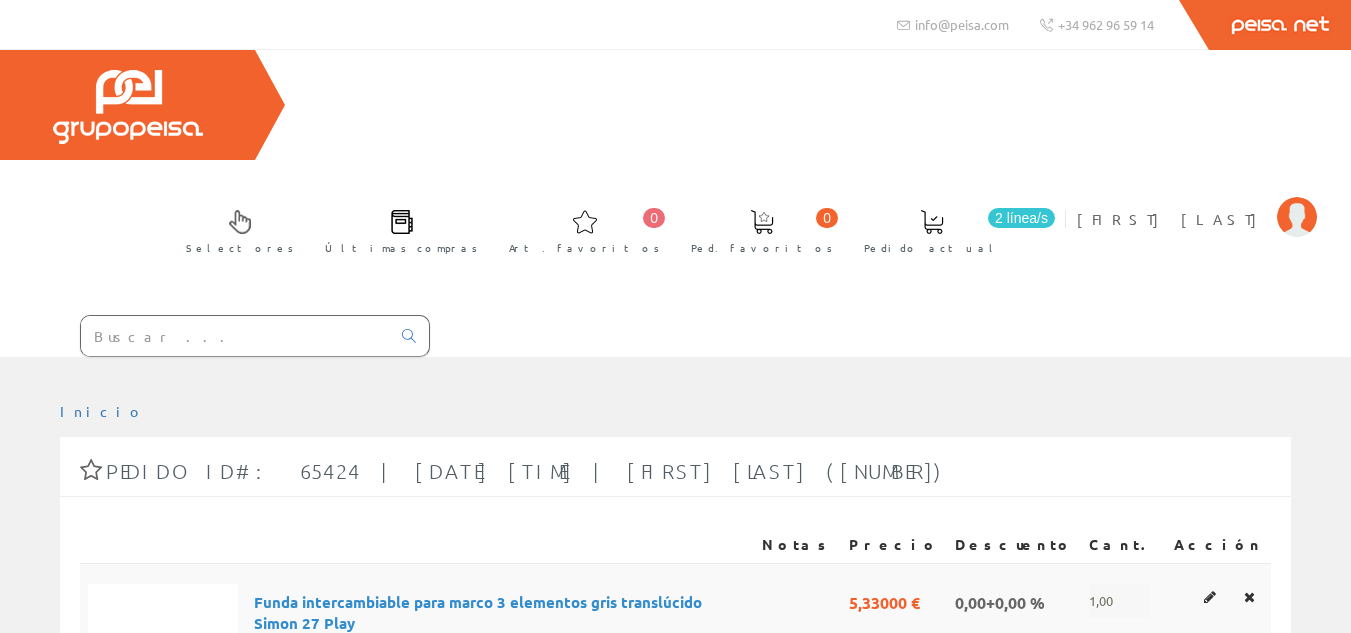 click on "0,00+0,00 %" at bounding box center [1000, 601] 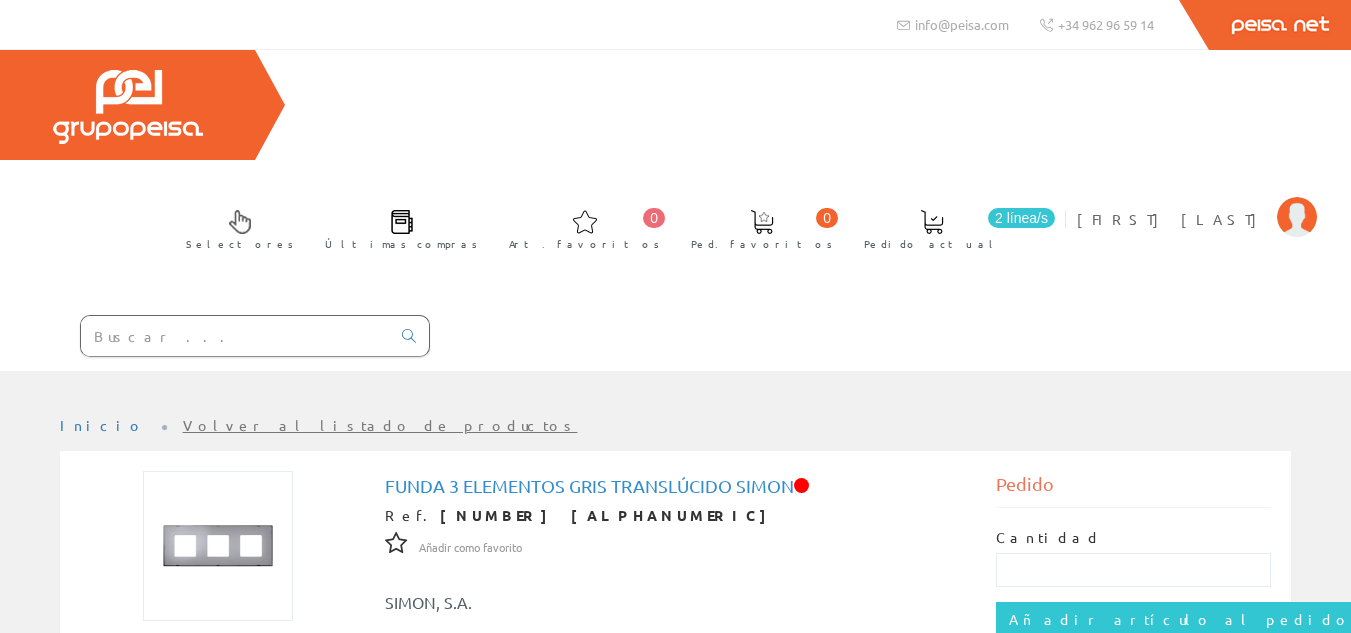 scroll, scrollTop: 0, scrollLeft: 0, axis: both 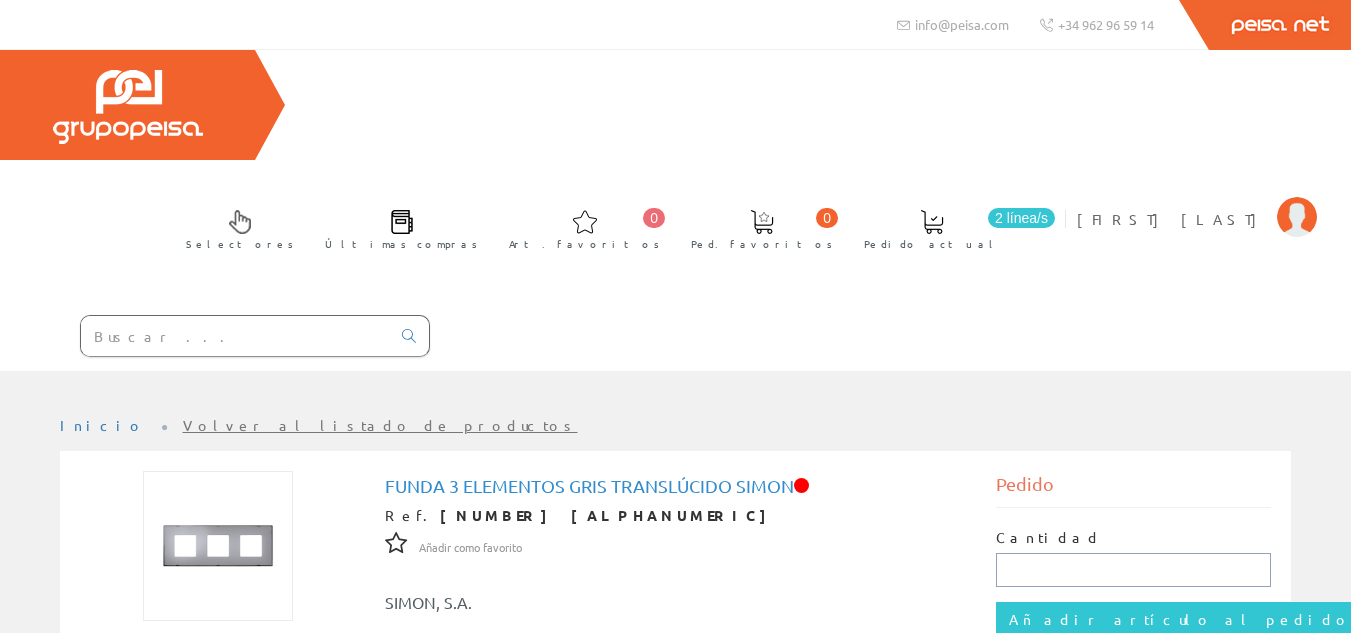 click at bounding box center [1133, 570] 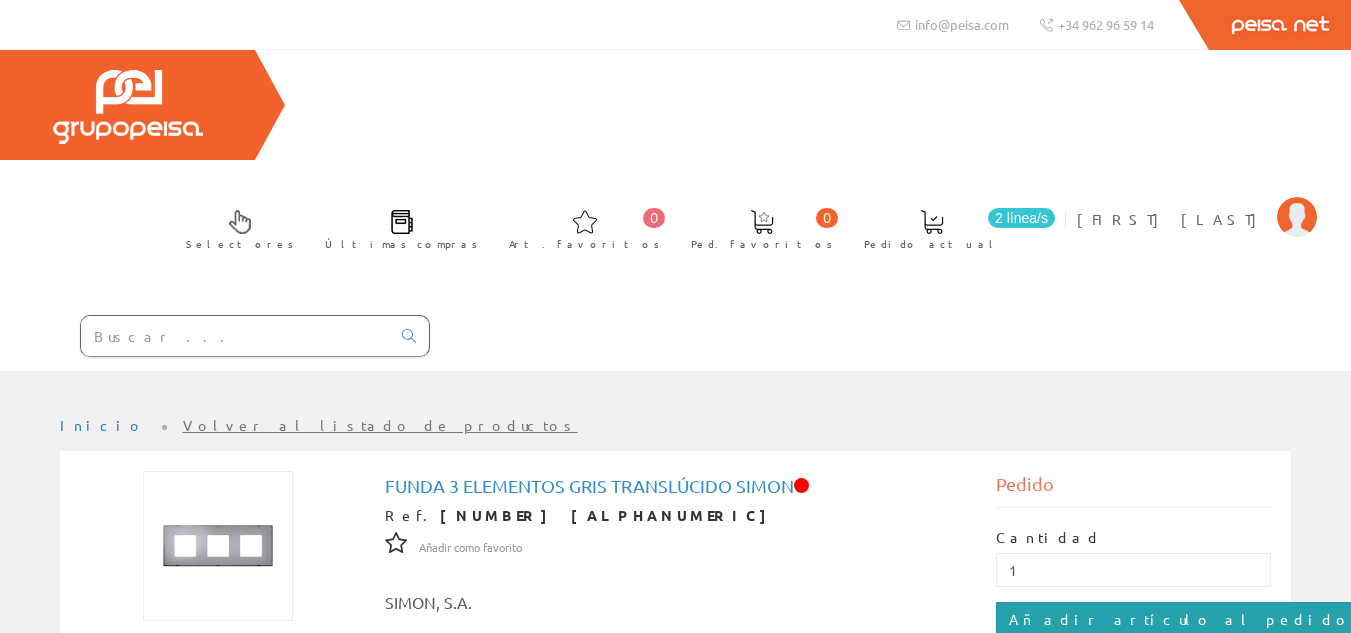 click on "Añadir artículo al pedido" at bounding box center [1180, 619] 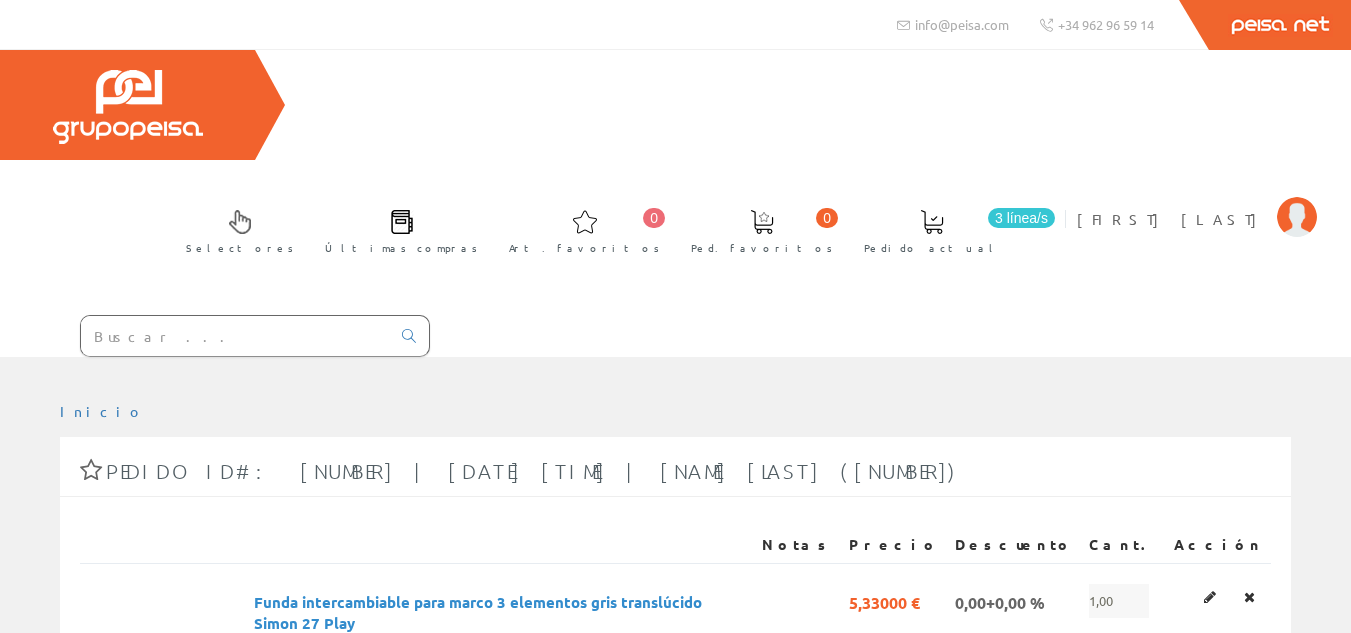 scroll, scrollTop: 0, scrollLeft: 0, axis: both 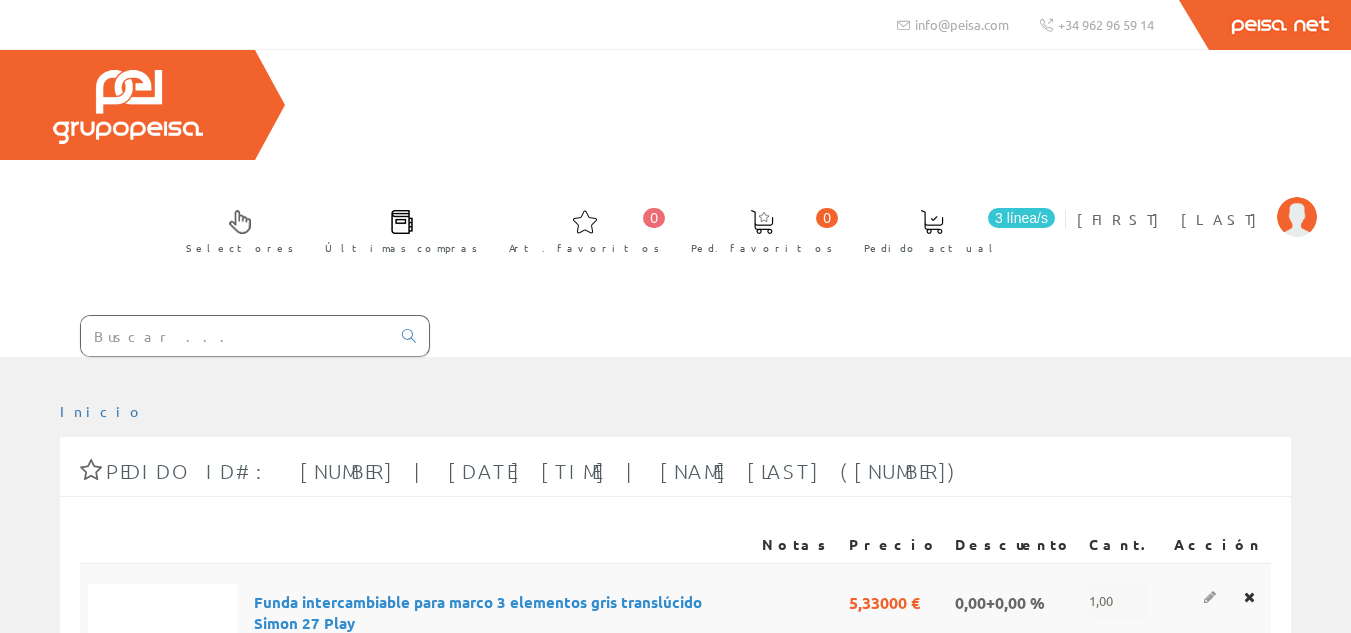 click at bounding box center [1210, 597] 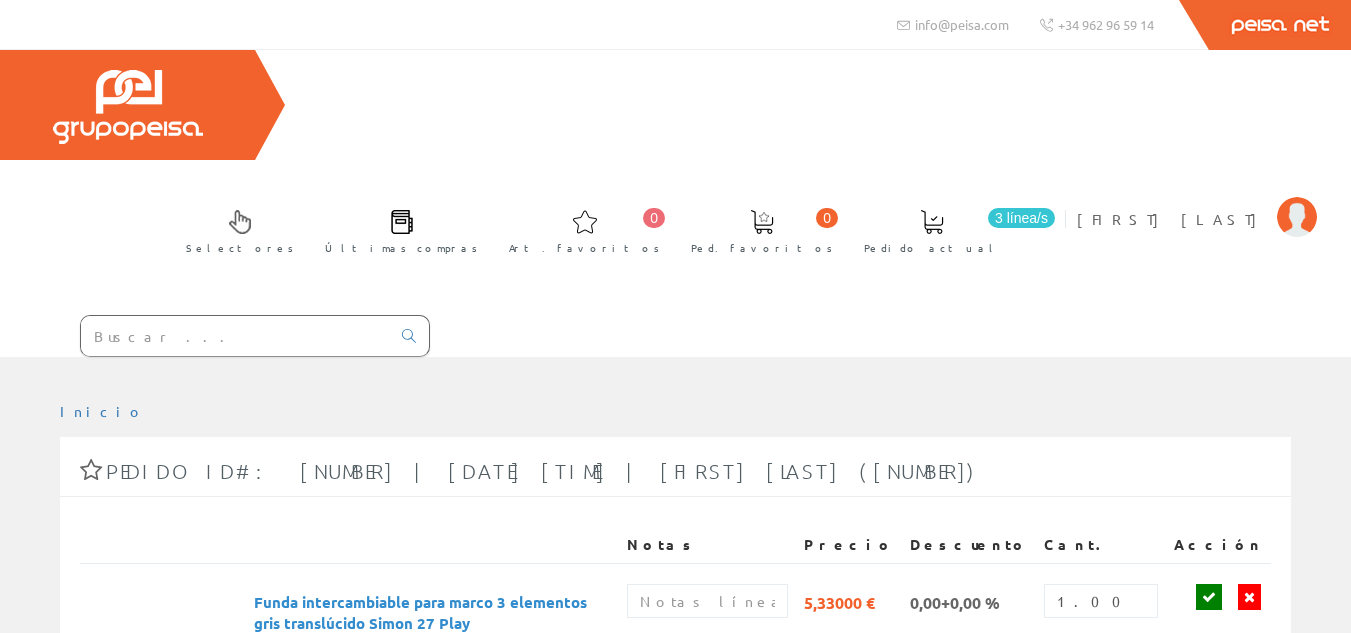 scroll, scrollTop: 540, scrollLeft: 0, axis: vertical 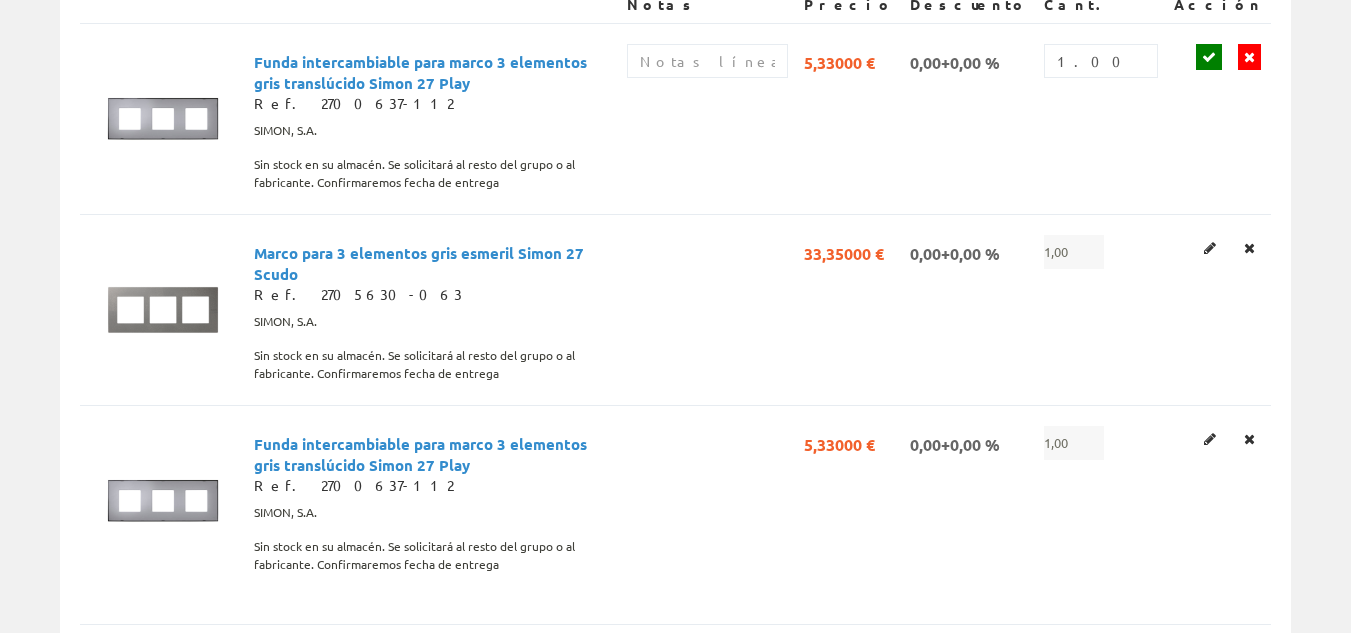 click on "3" at bounding box center [1221, 708] 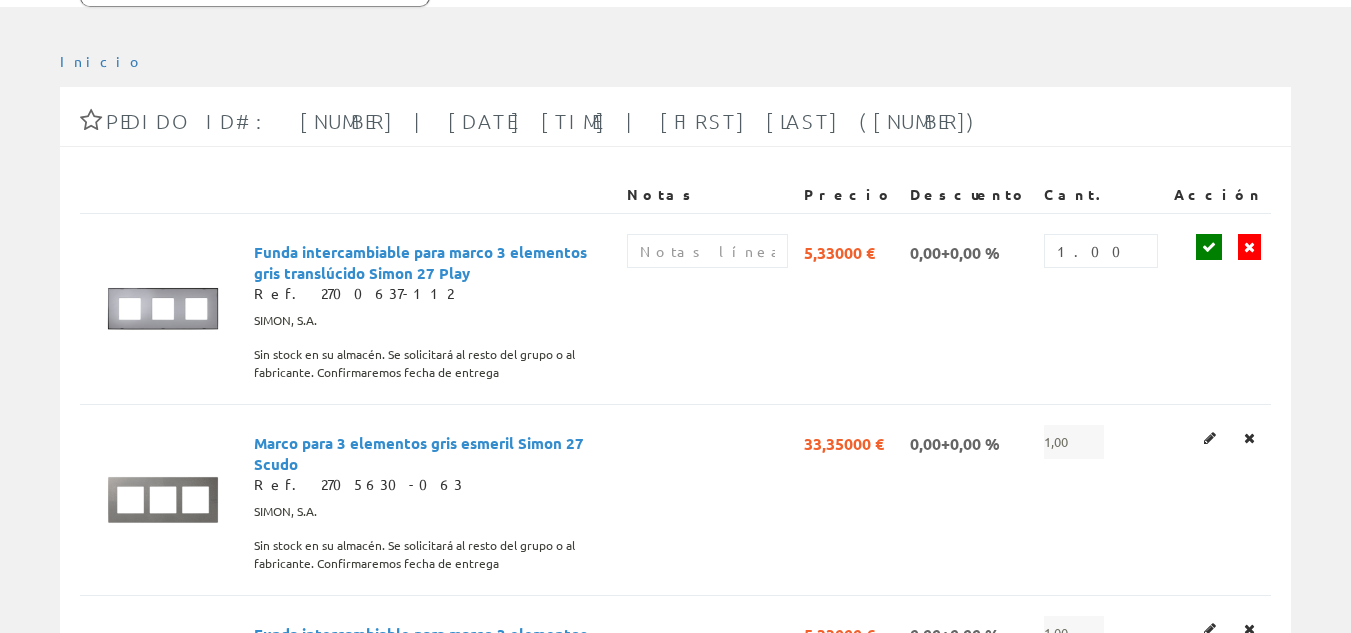 scroll, scrollTop: 340, scrollLeft: 0, axis: vertical 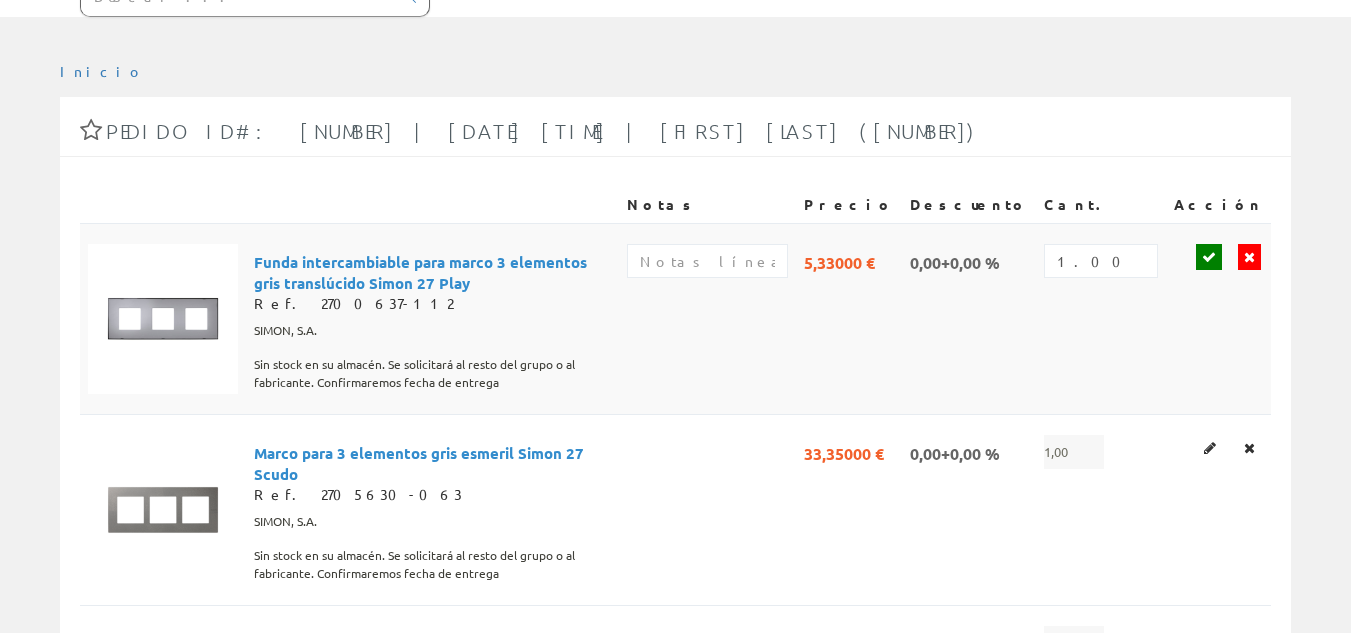click at bounding box center (1249, 257) 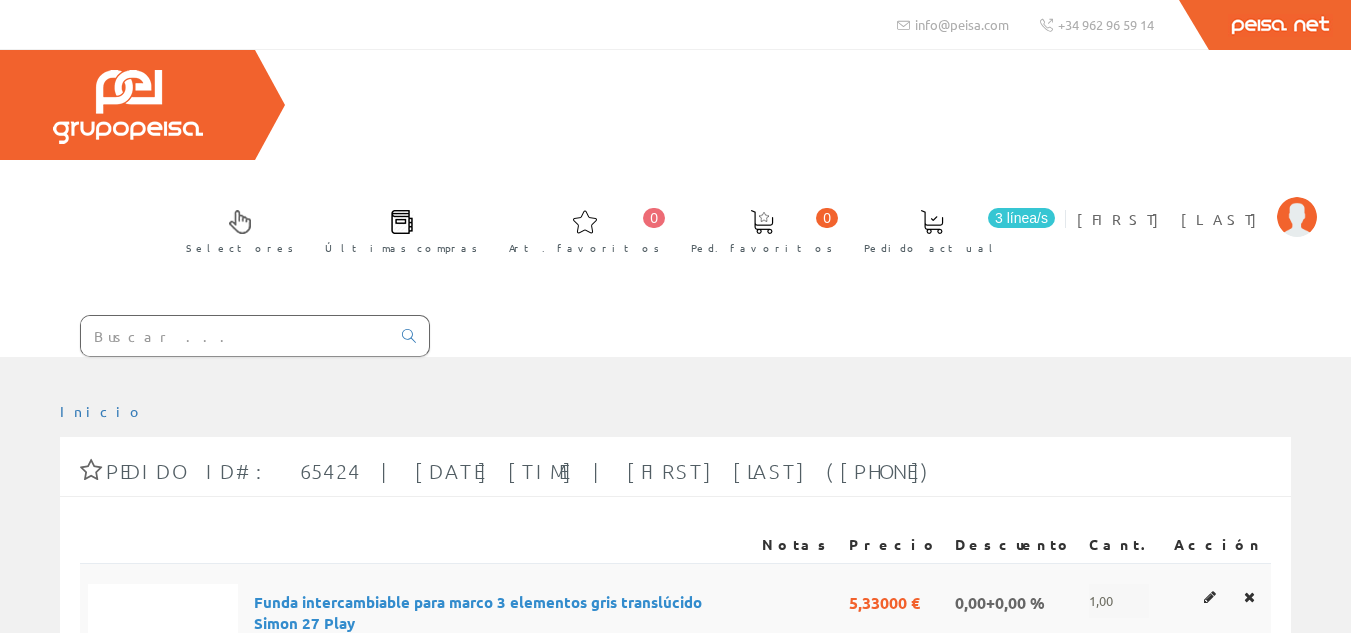 scroll, scrollTop: 0, scrollLeft: 0, axis: both 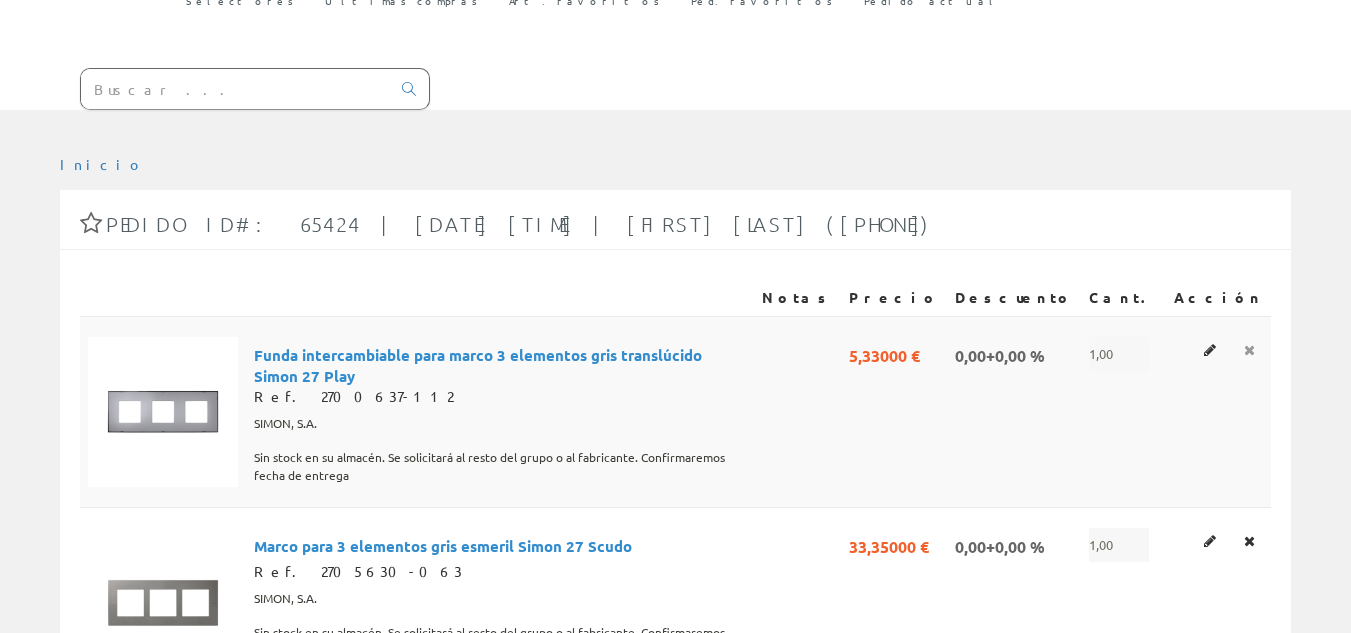 click at bounding box center [1249, 350] 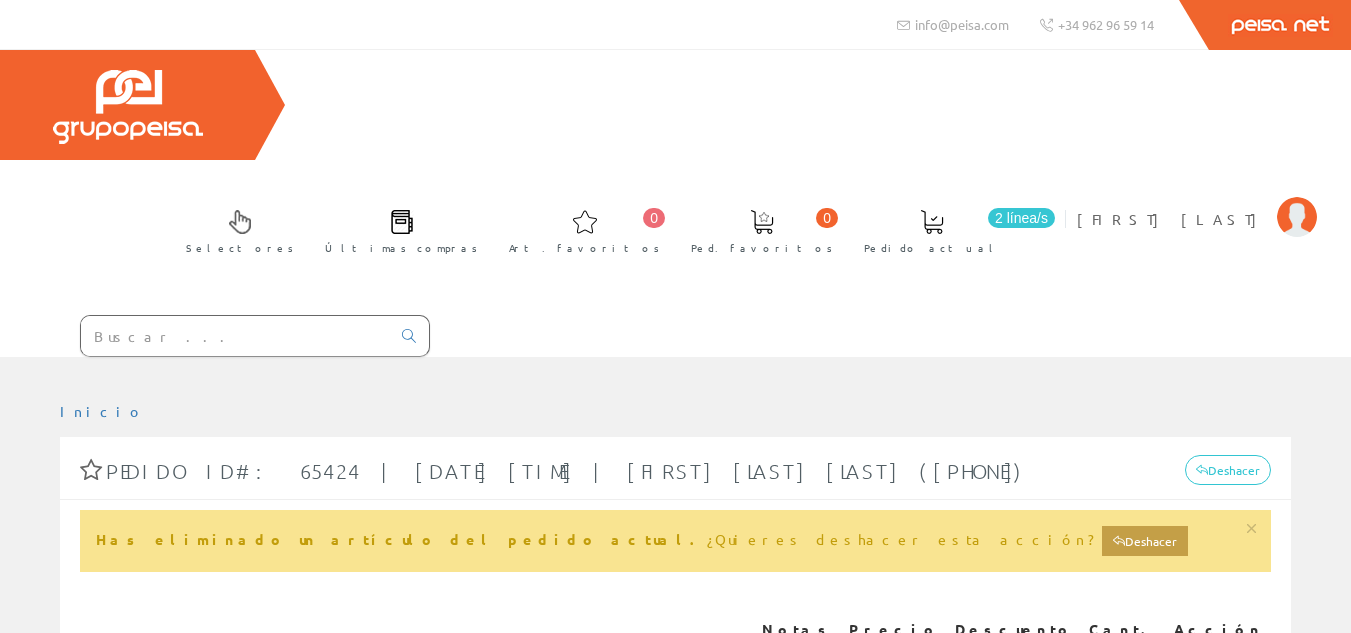 scroll, scrollTop: 0, scrollLeft: 0, axis: both 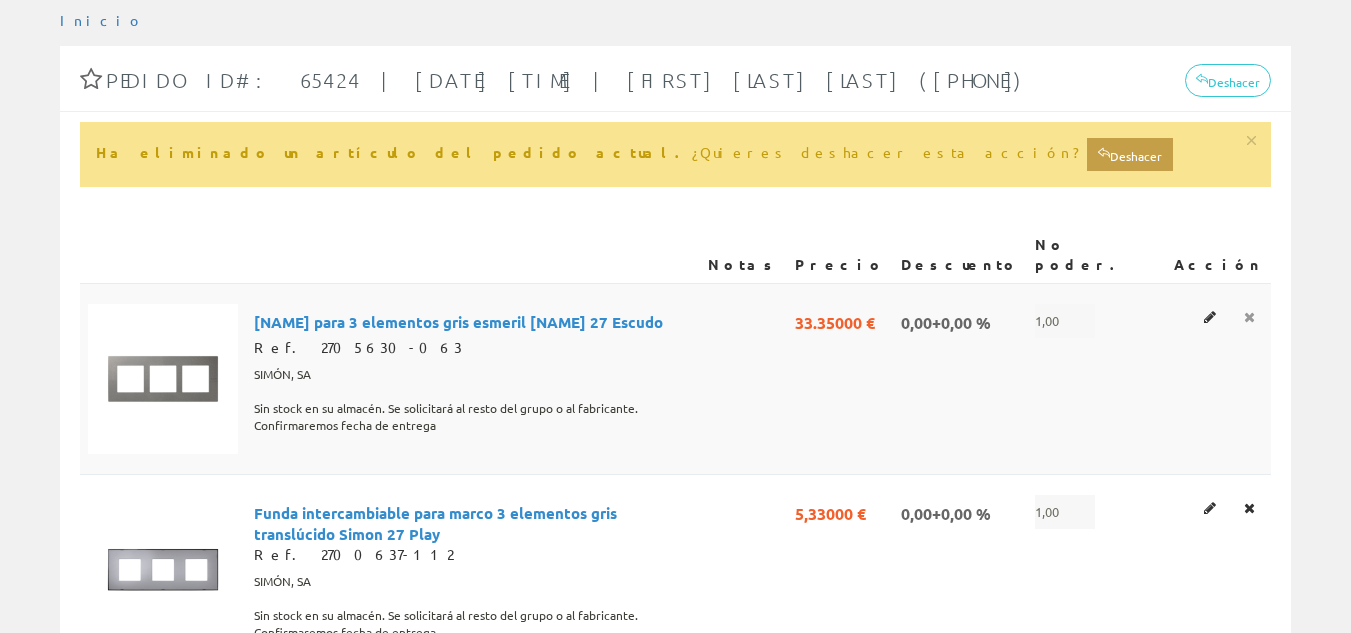 click at bounding box center [1249, 317] 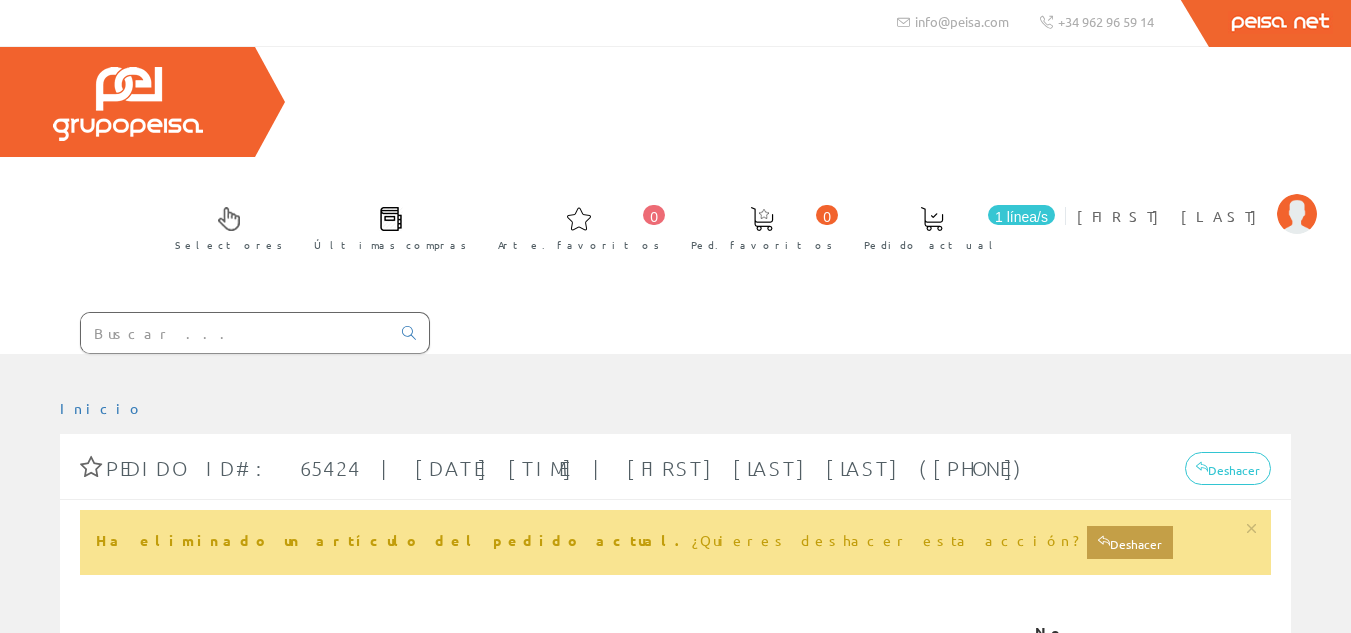 scroll, scrollTop: 0, scrollLeft: 0, axis: both 